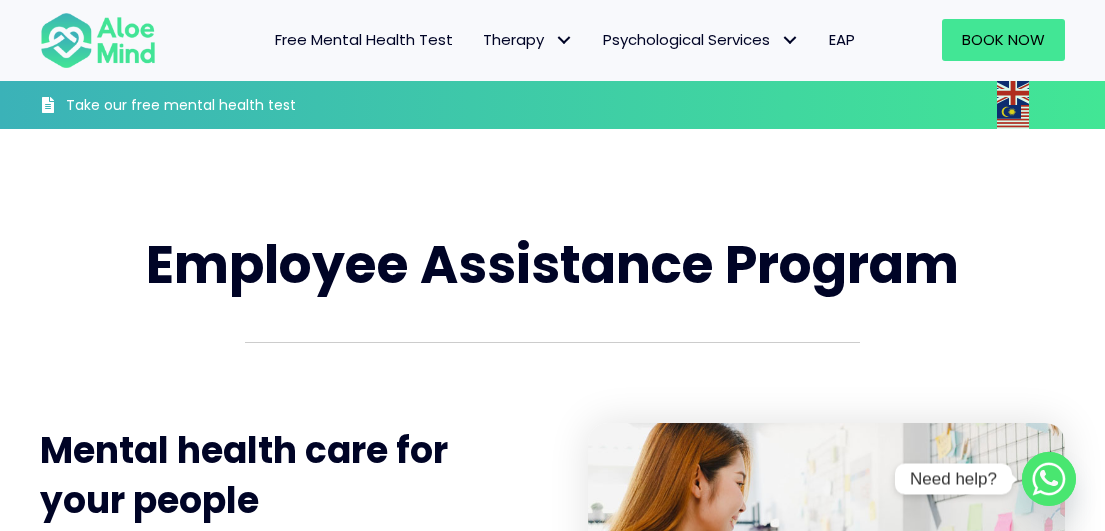 scroll, scrollTop: 1400, scrollLeft: 0, axis: vertical 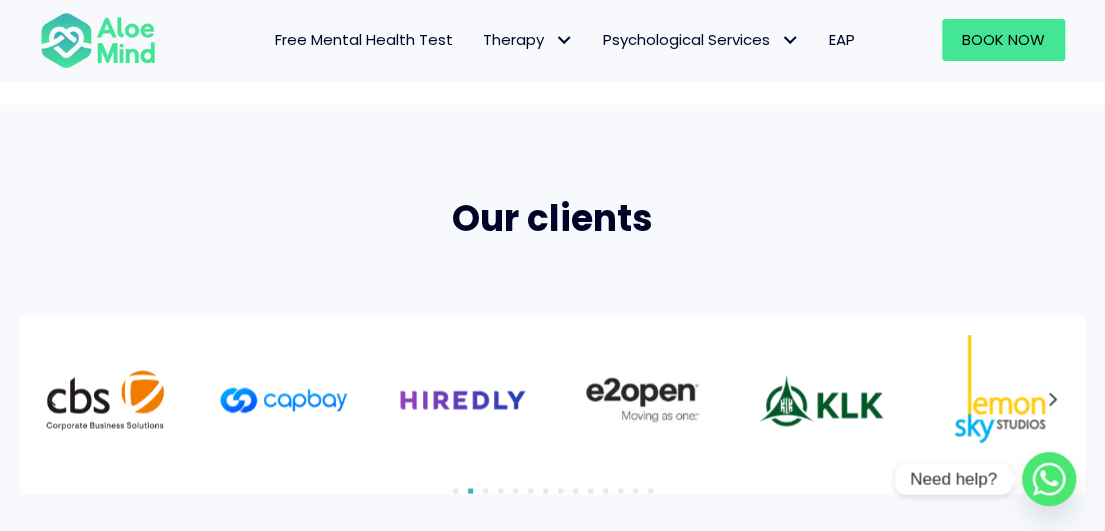 click 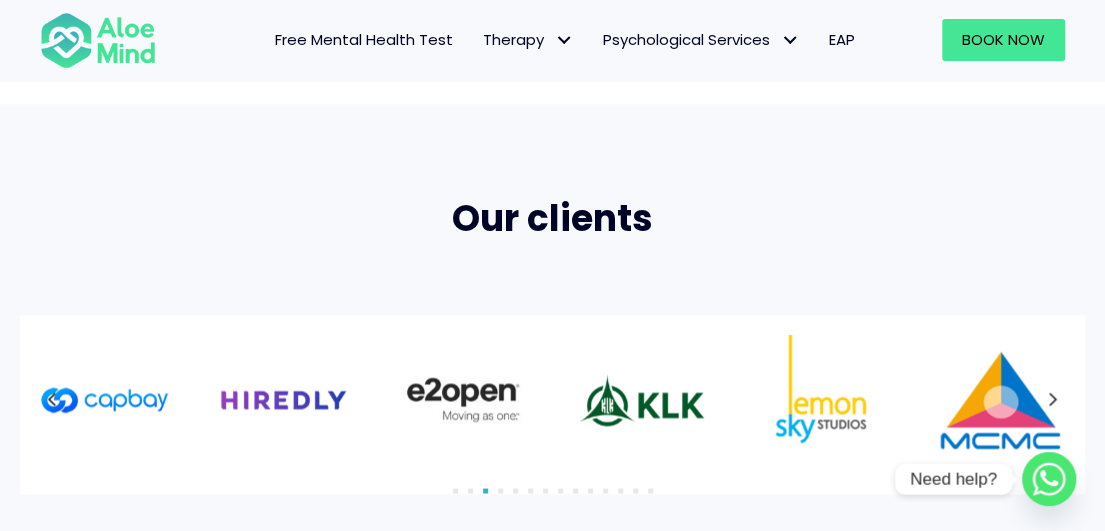 click 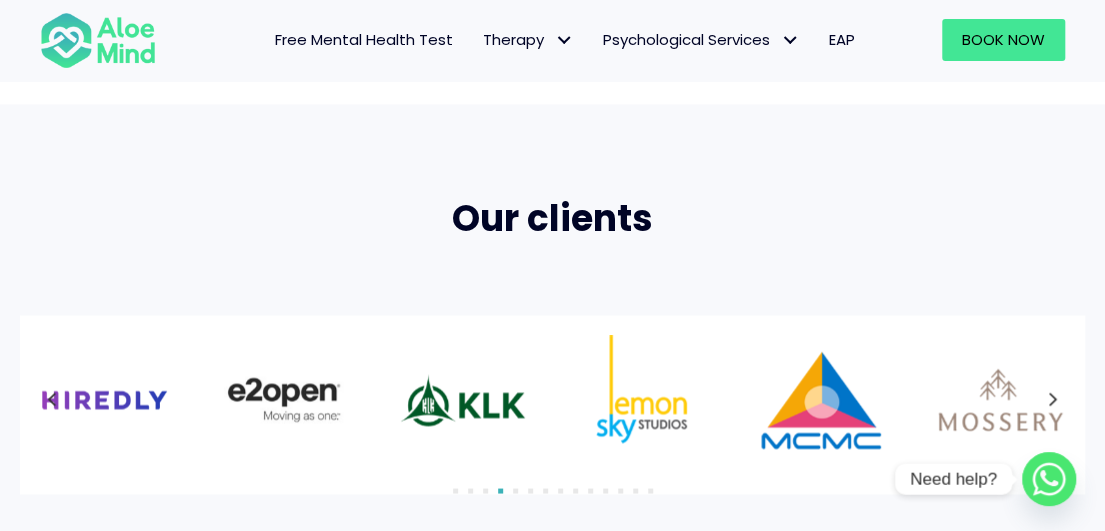 click at bounding box center (552, 399) 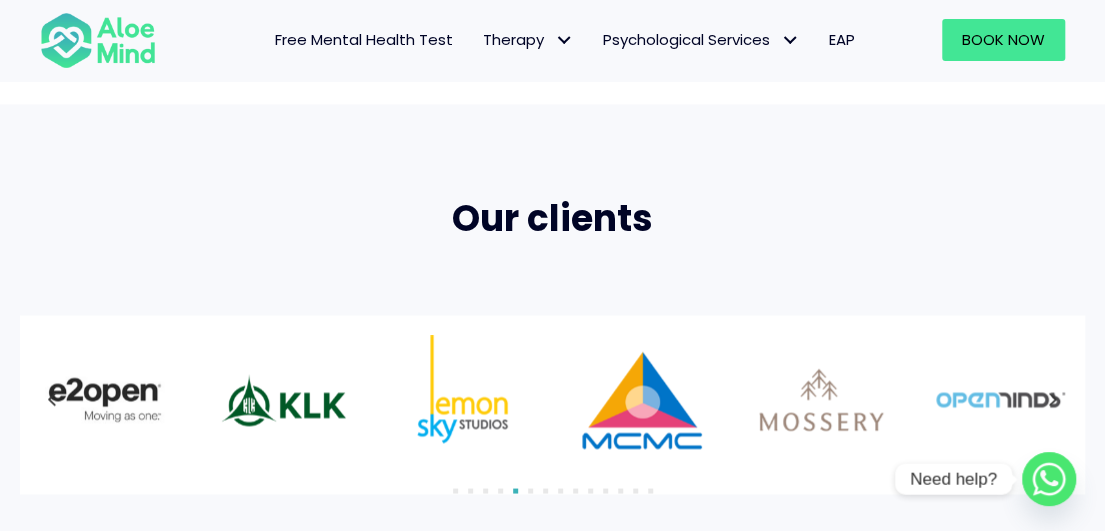 click at bounding box center [552, 399] 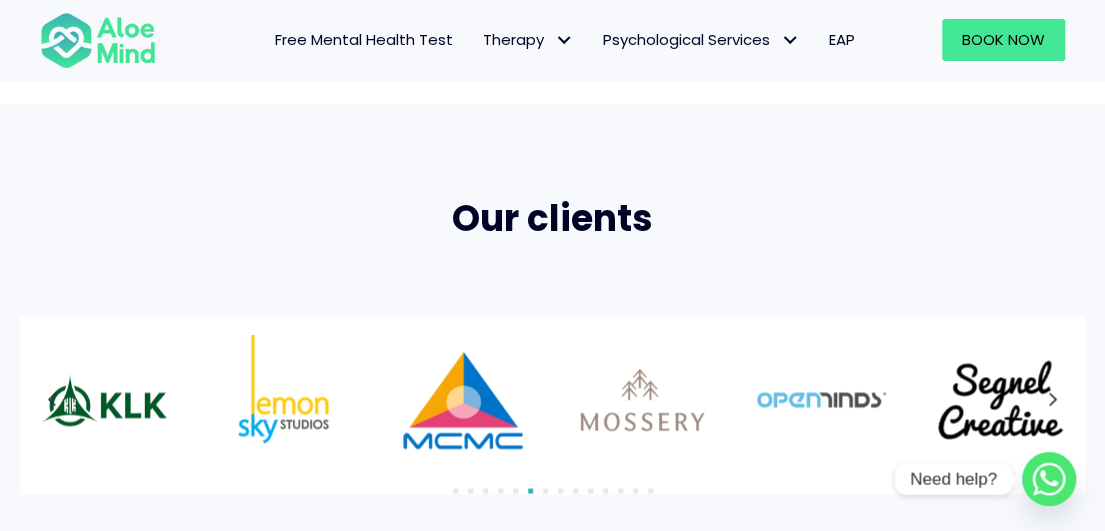 click 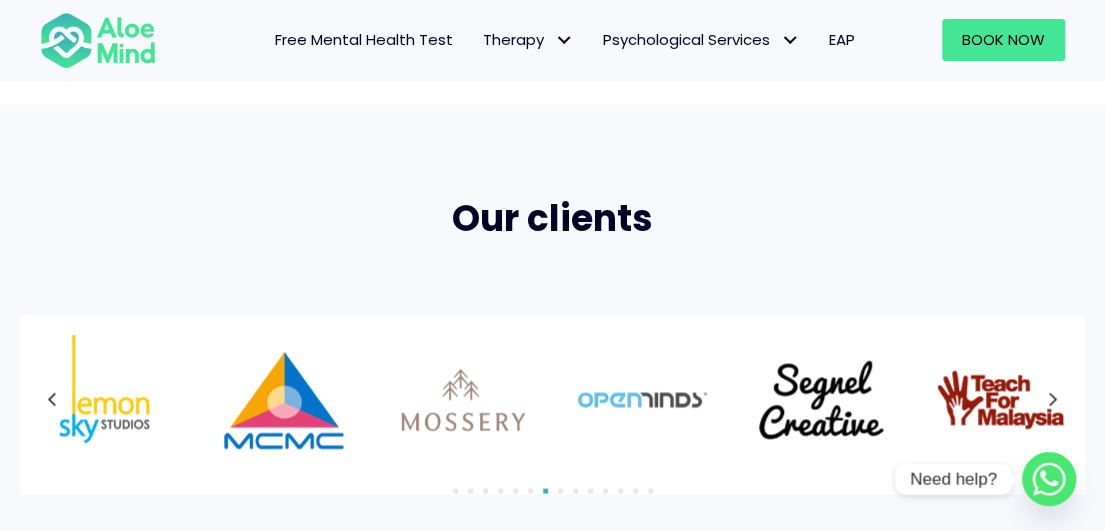 click at bounding box center [1000, 399] 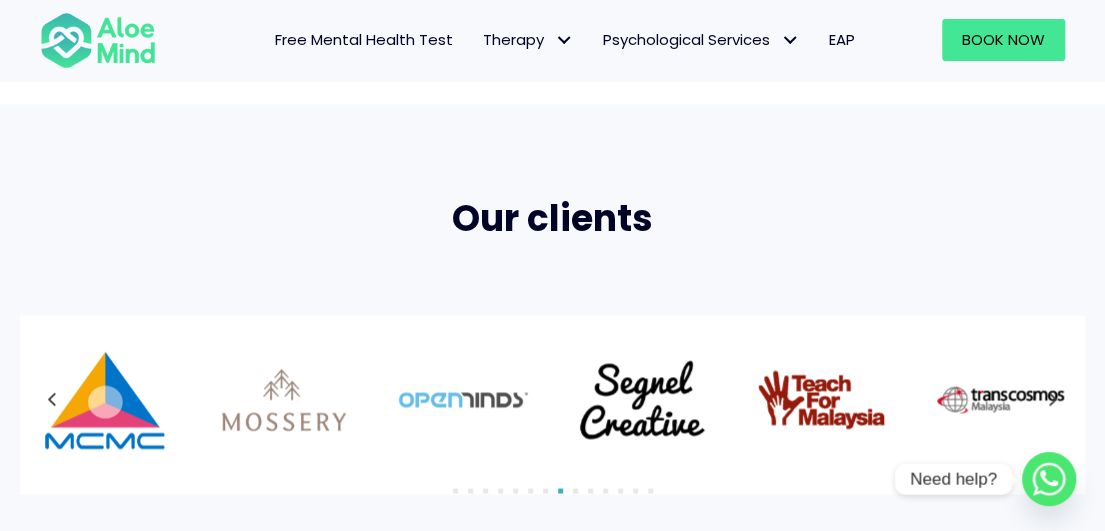 click at bounding box center (552, 399) 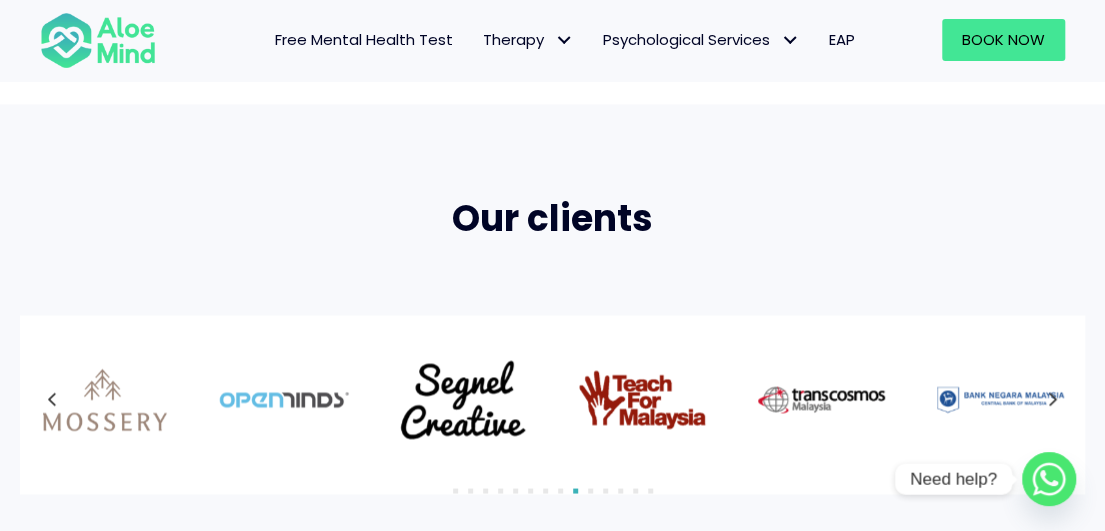 click at bounding box center (552, 399) 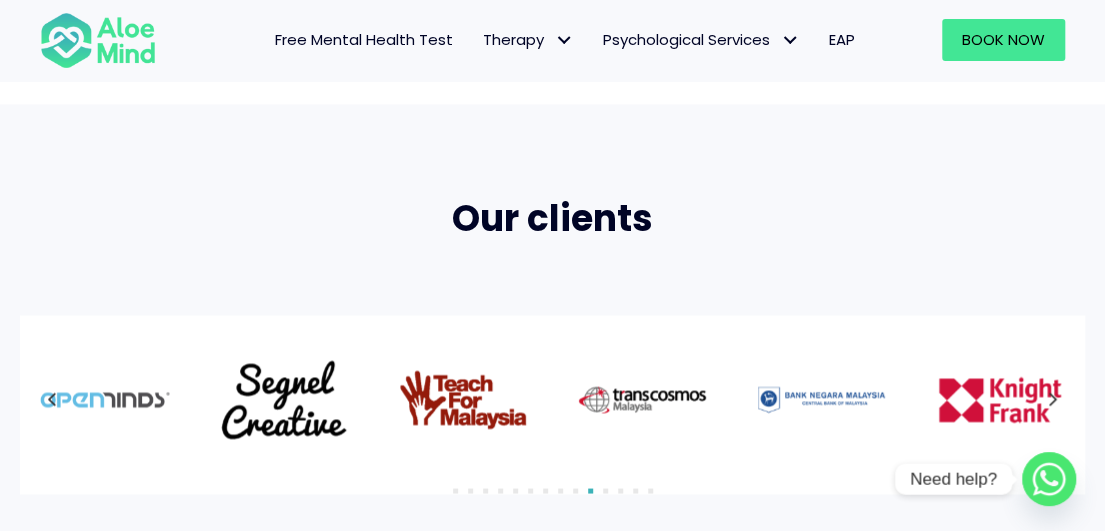 click at bounding box center (552, 399) 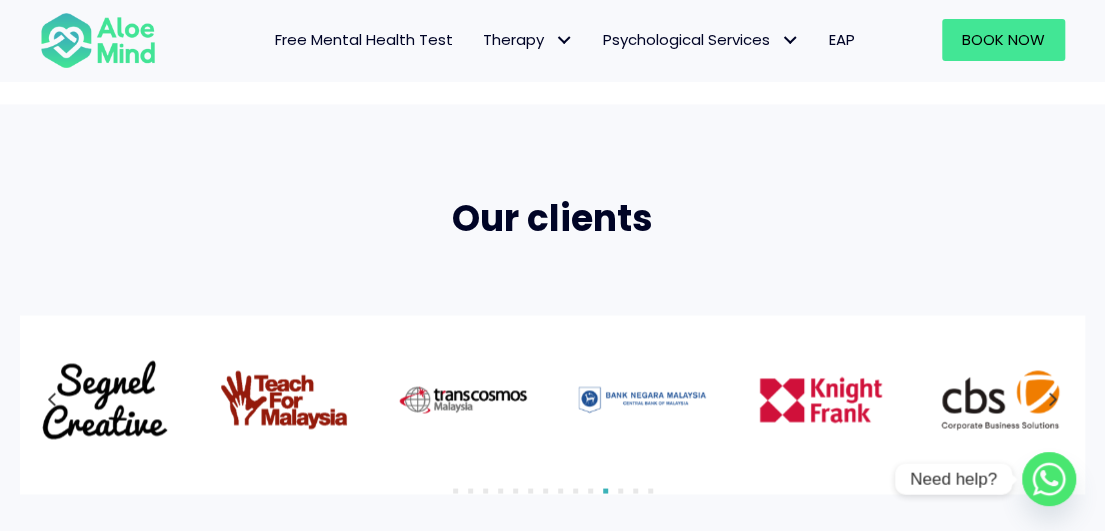 click at bounding box center (552, 399) 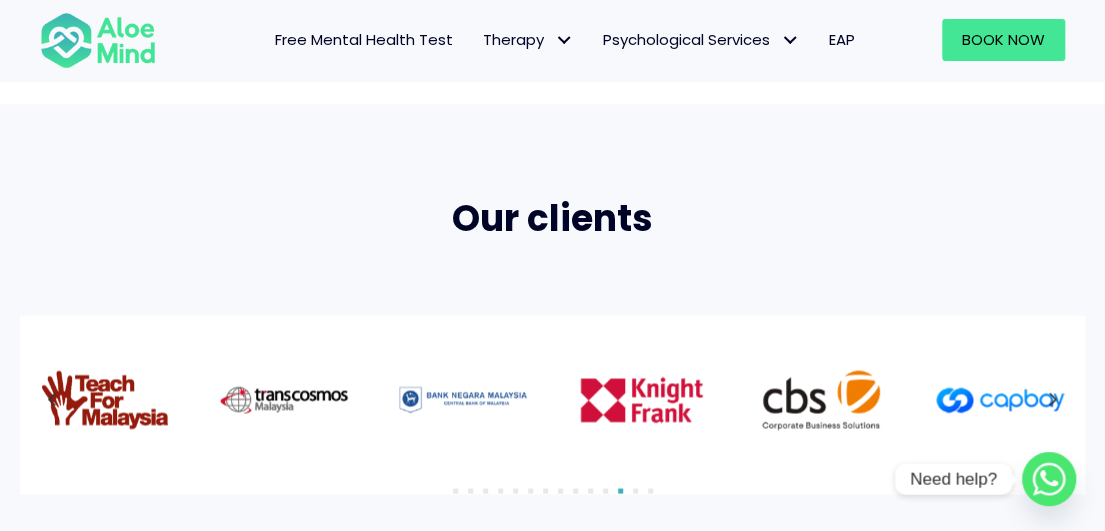 click 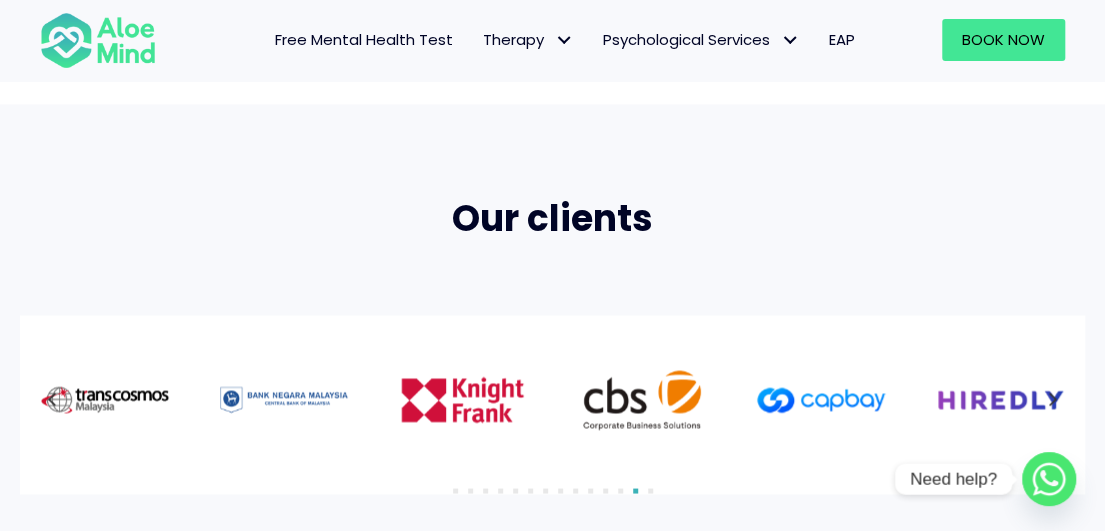 click at bounding box center (552, 399) 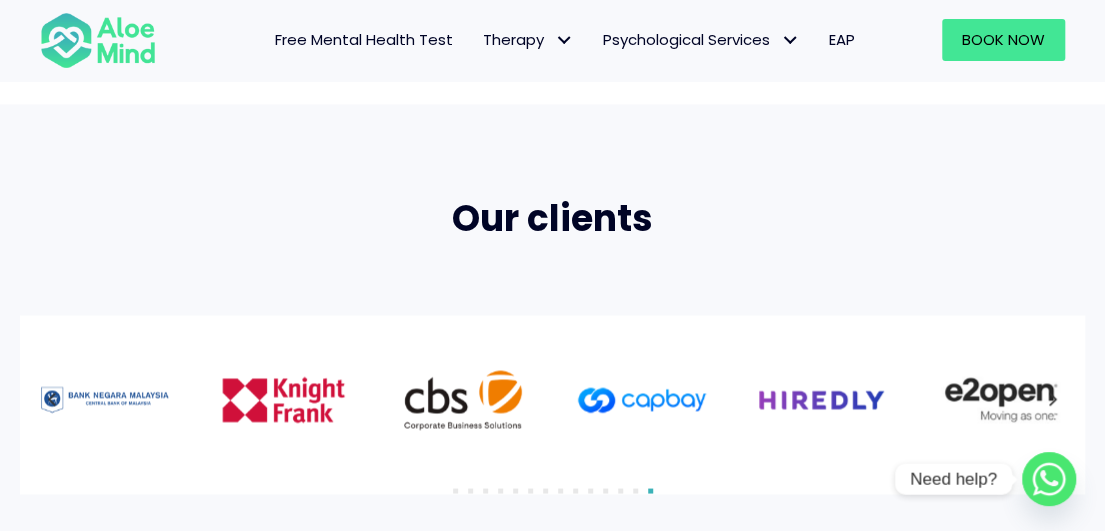 click 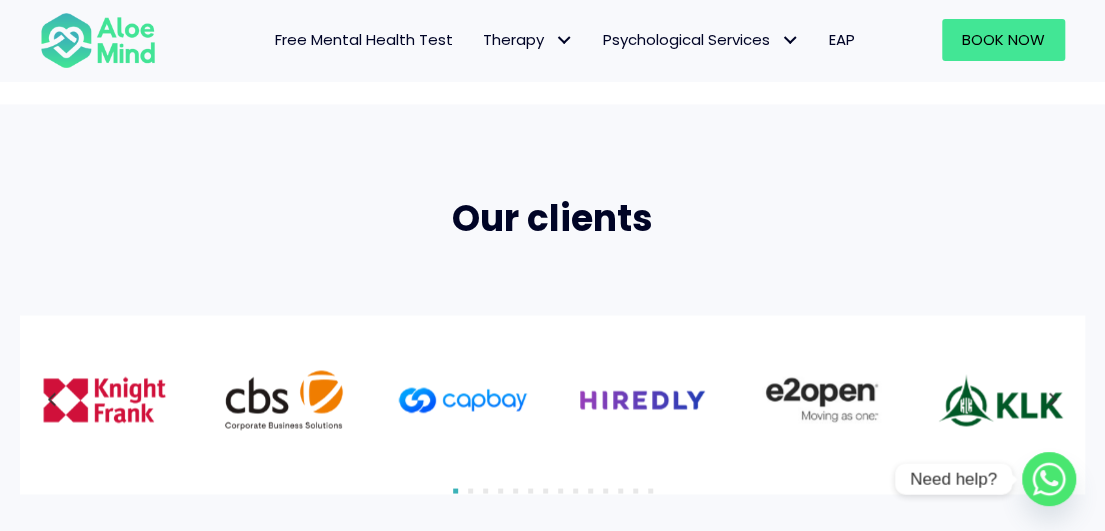click at bounding box center [552, 399] 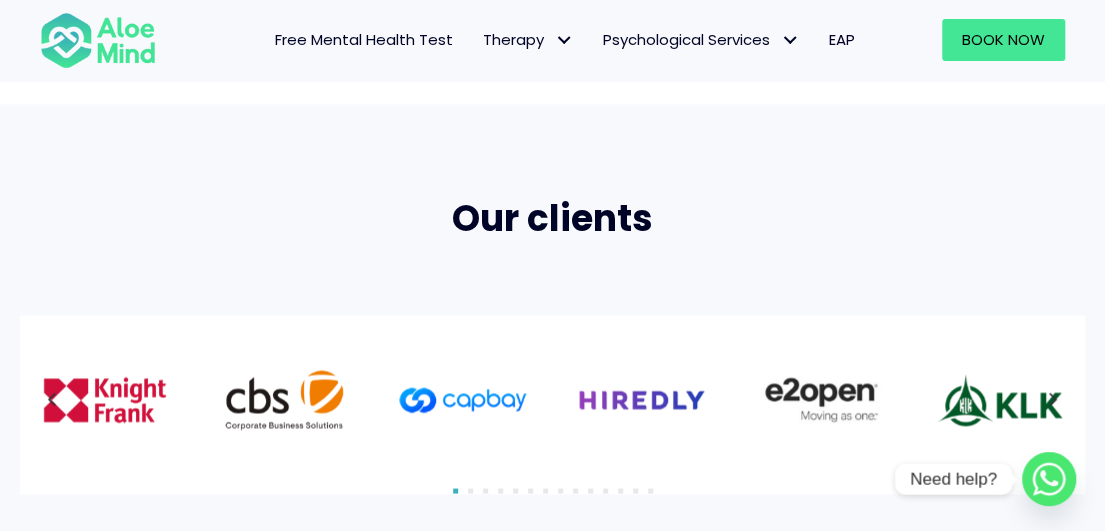 click 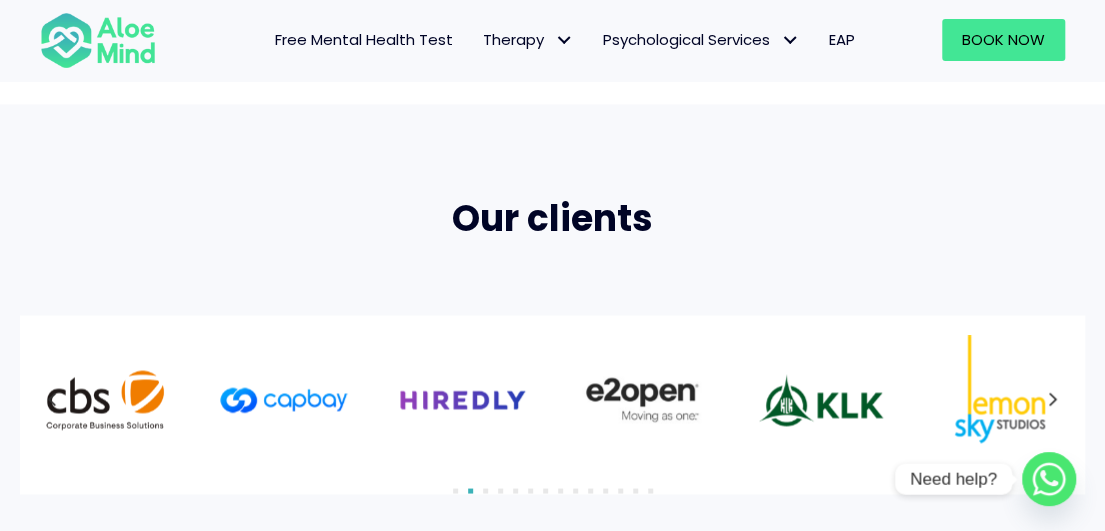 click 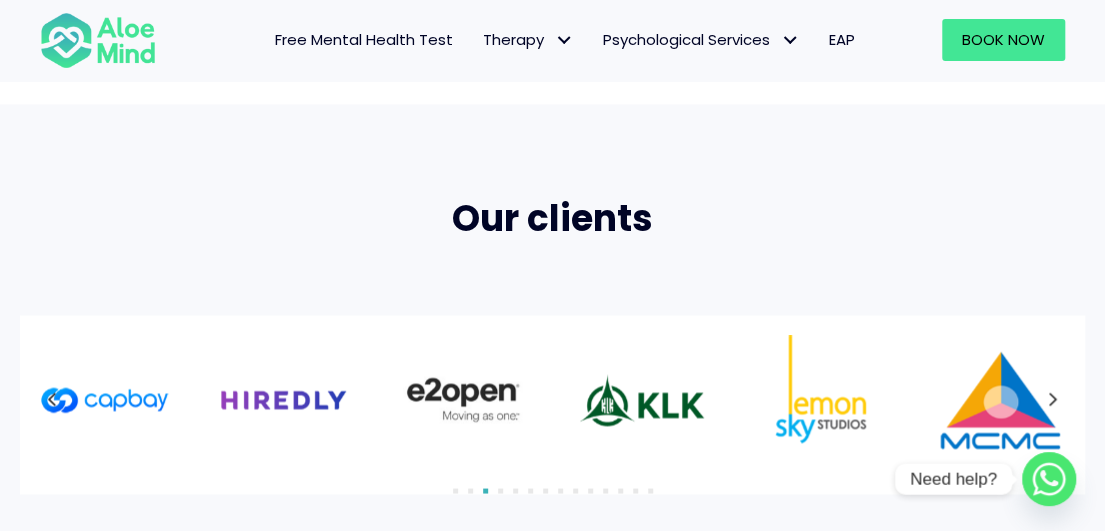click on "Our clients" at bounding box center (552, 219) 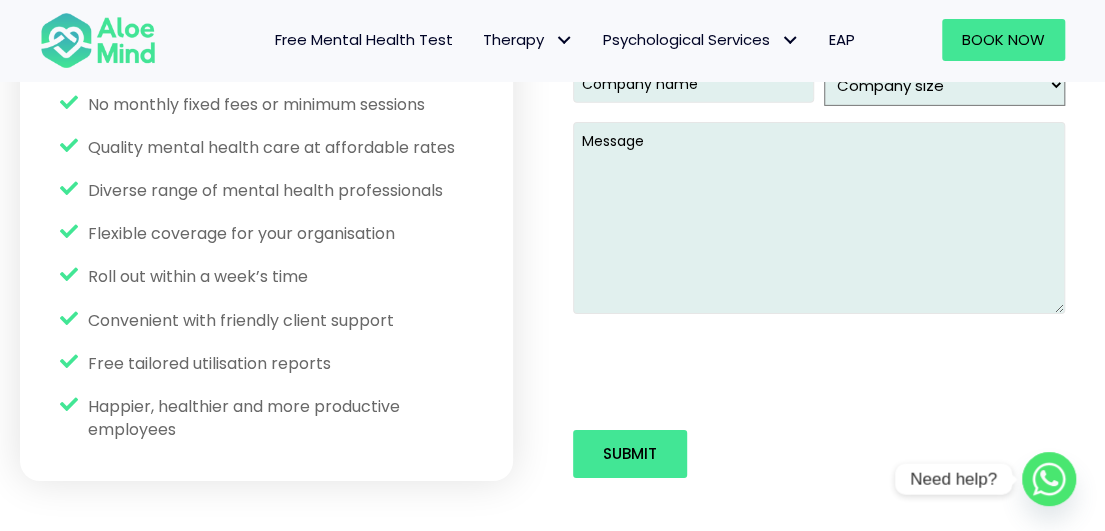 scroll, scrollTop: 2800, scrollLeft: 0, axis: vertical 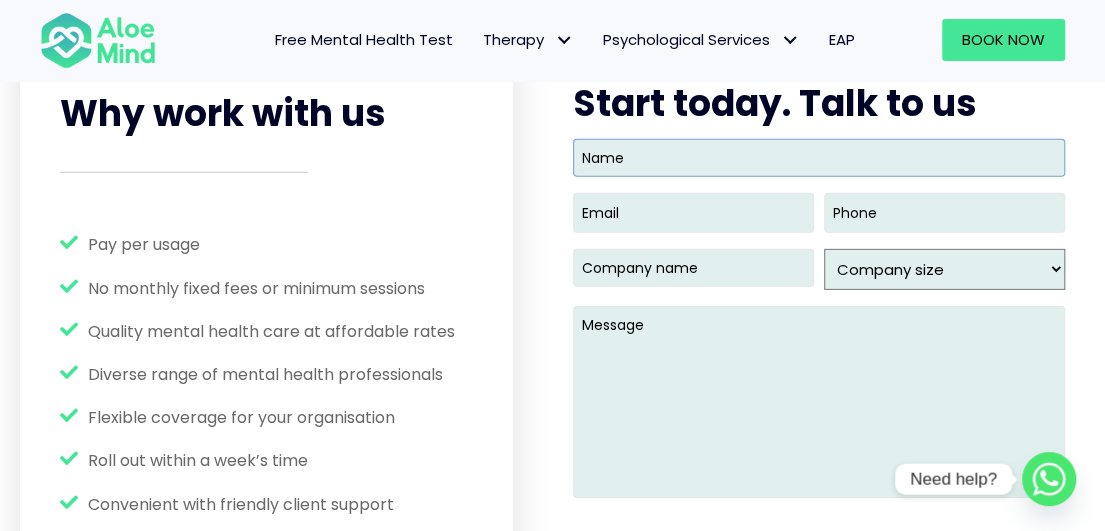 click on "Name" at bounding box center (819, 158) 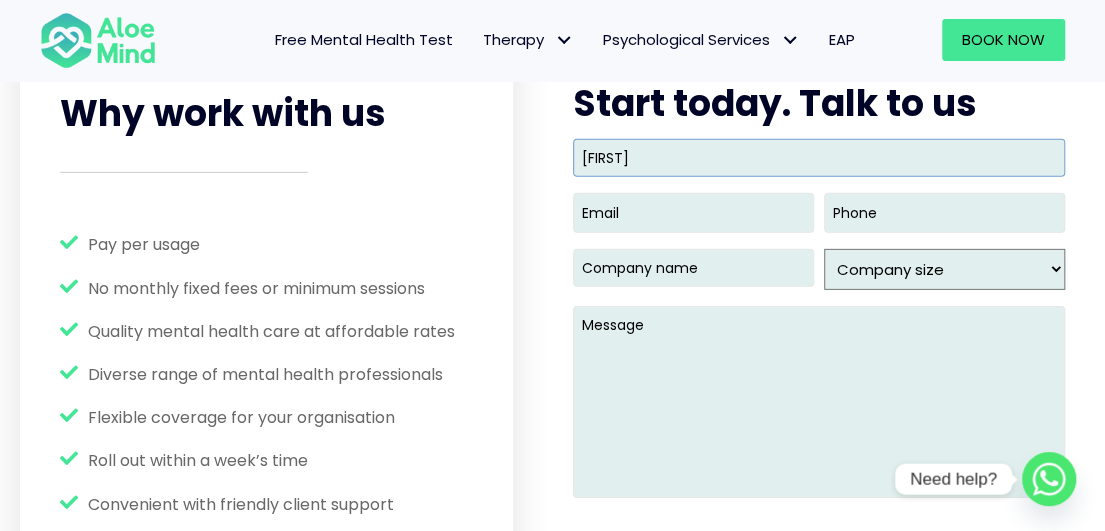 type on "[FIRST]" 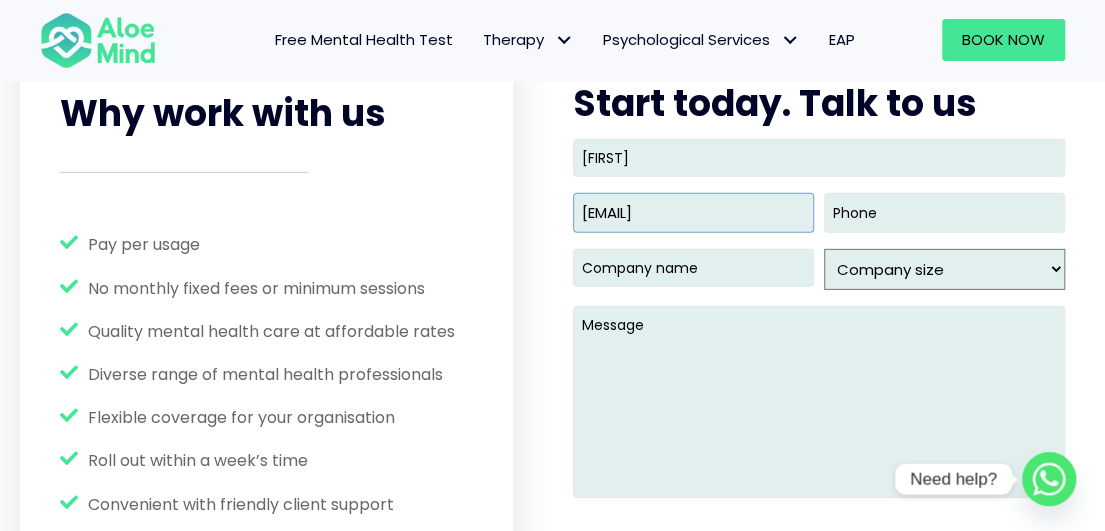 scroll, scrollTop: 0, scrollLeft: 46, axis: horizontal 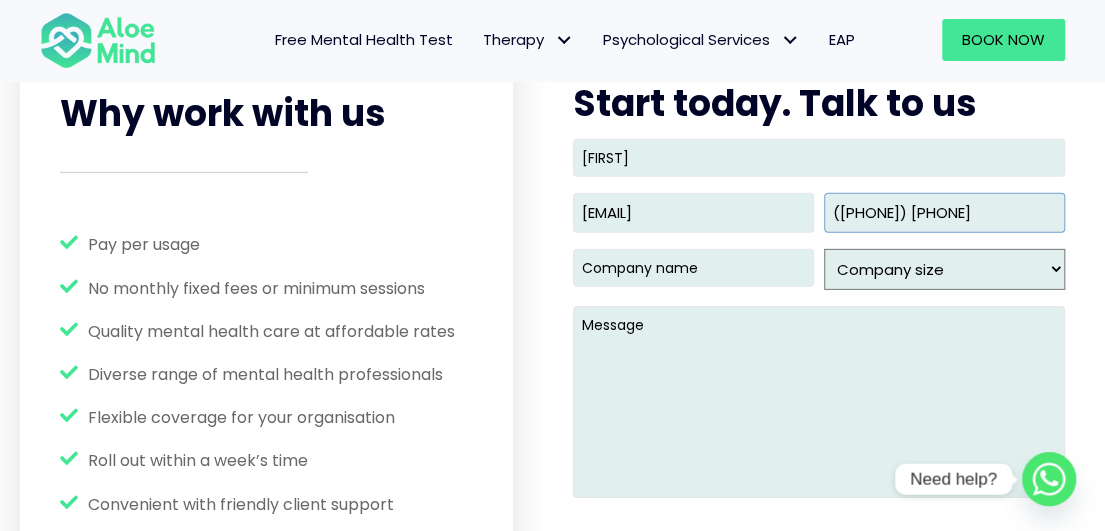 type on "([PHONE]) [PHONE]" 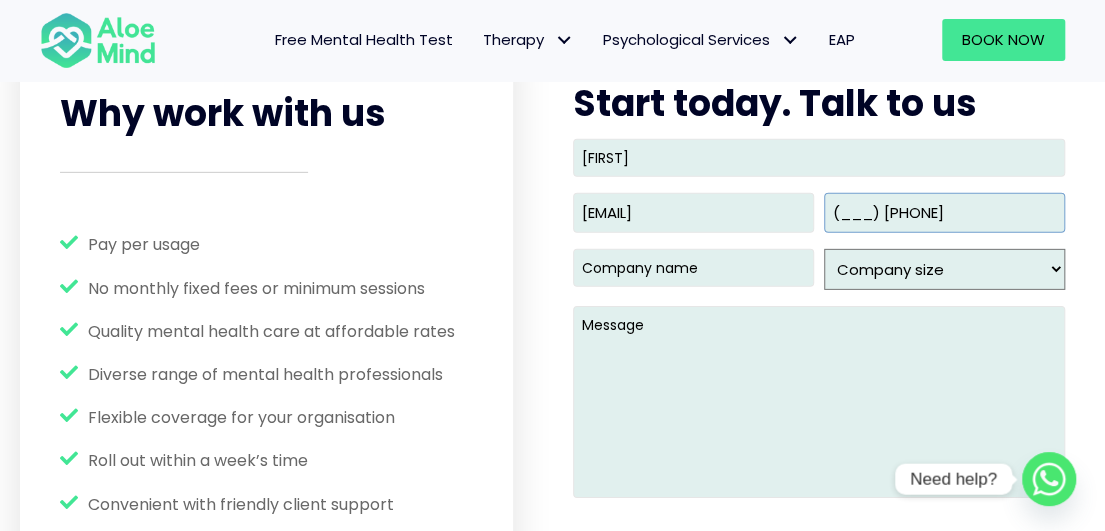 click on "(___) [PHONE]" at bounding box center (944, 212) 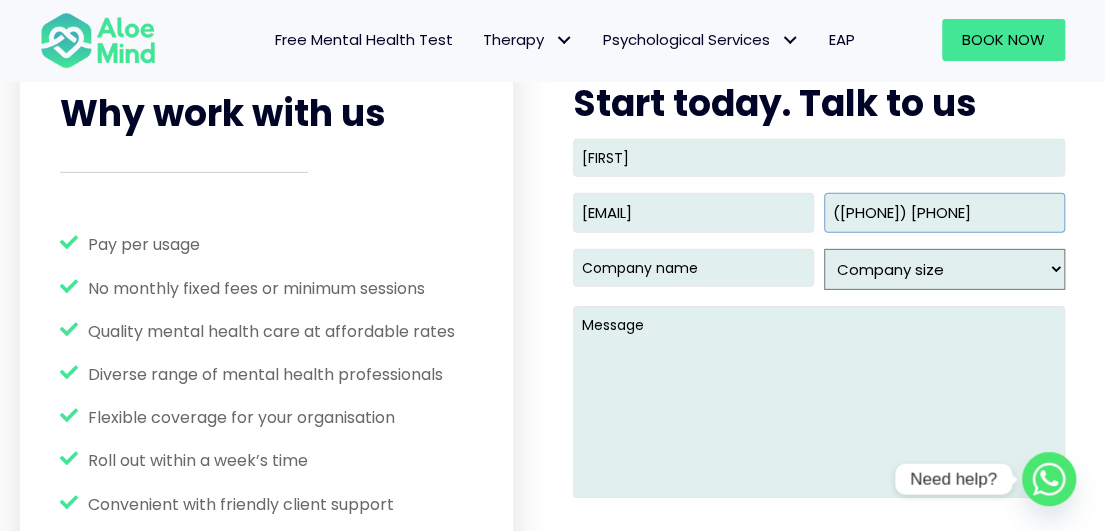 type on "([PHONE]) [PHONE]" 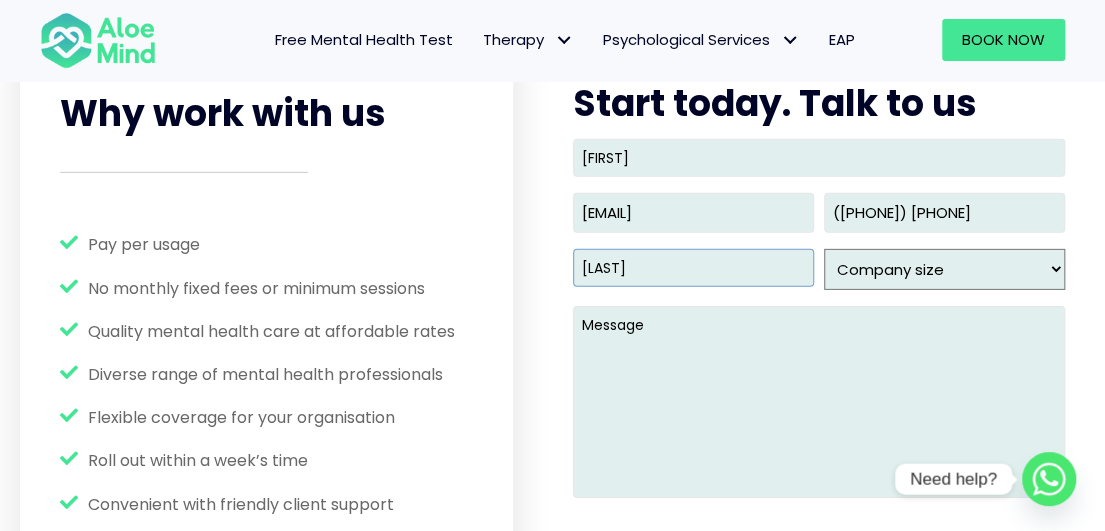 type on "K" 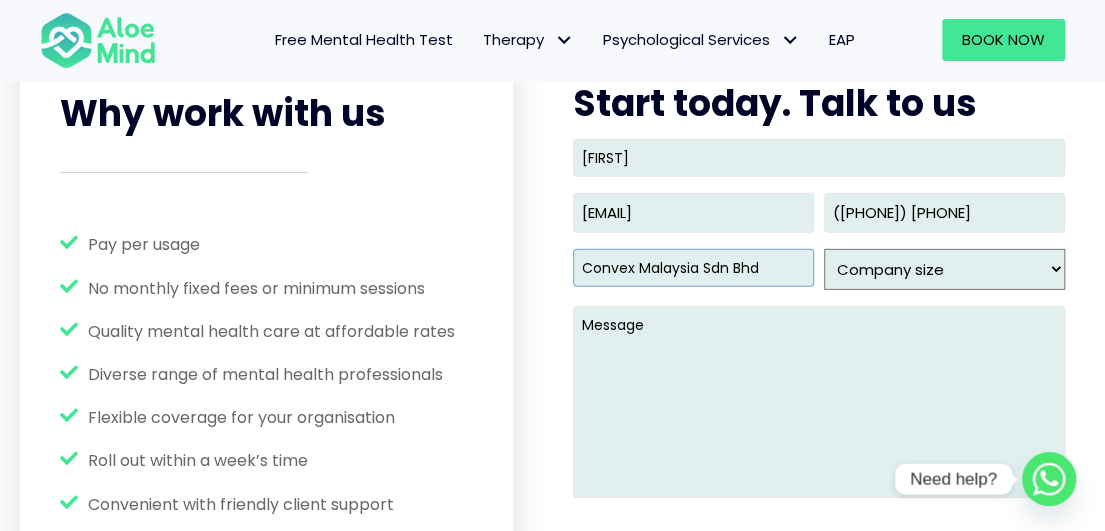 type on "Convex Malaysia Sdn Bhd" 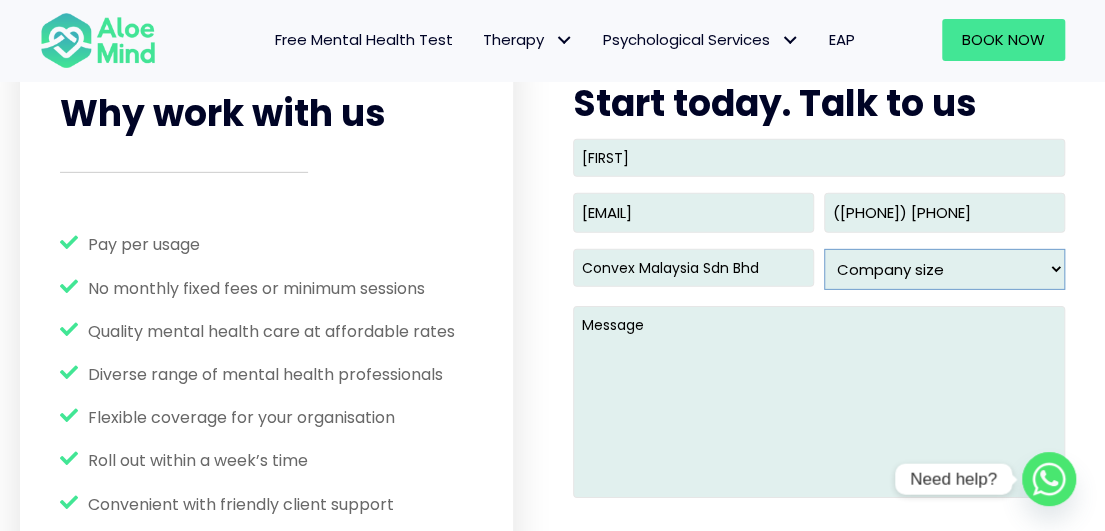 click on "Company size 1 - 49 50- 99 100- 249 250- 499 500 - 999 1,000 - 2,499 2,500 - 9,999 10,000 - 24,999 25,000+" at bounding box center [944, 269] 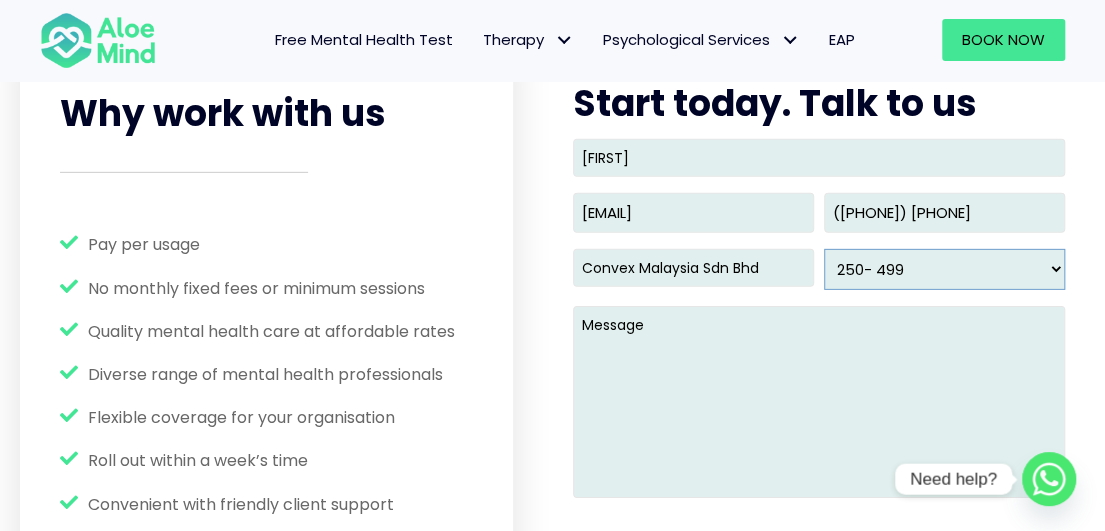 click on "Company size 1 - 49 50- 99 100- 249 250- 499 500 - 999 1,000 - 2,499 2,500 - 9,999 10,000 - 24,999 25,000+" at bounding box center [944, 269] 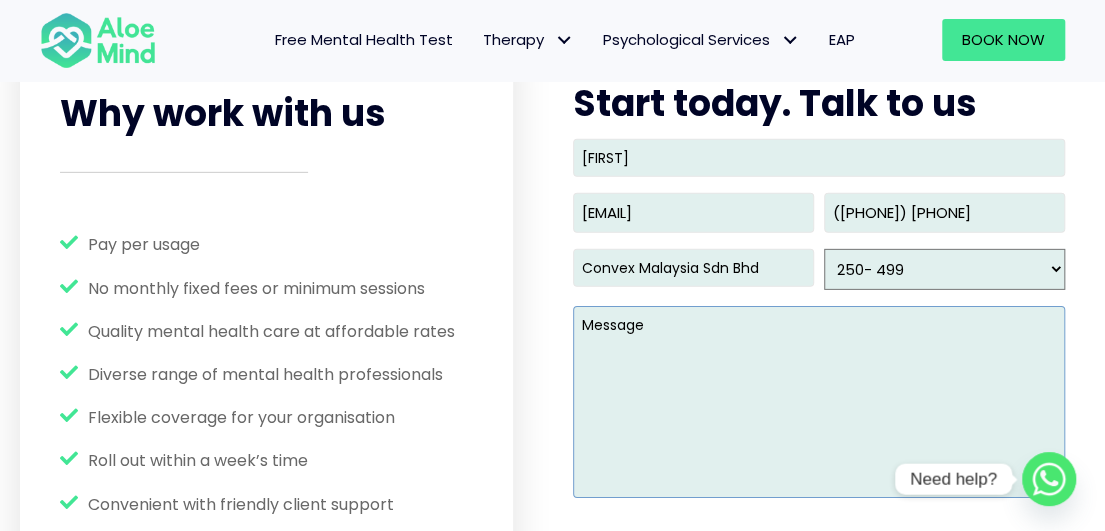 click on "Message" at bounding box center (819, 402) 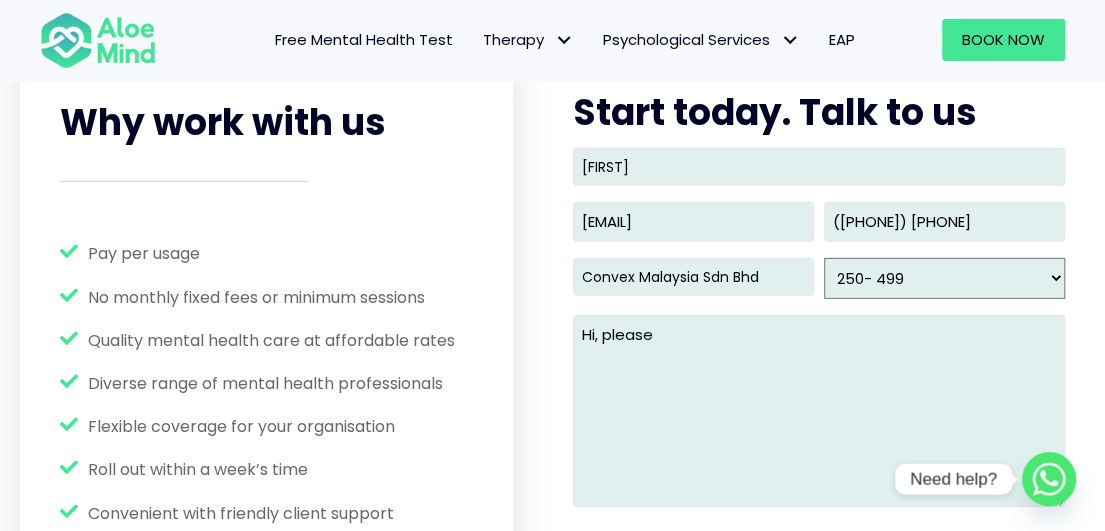 scroll, scrollTop: 2590, scrollLeft: 0, axis: vertical 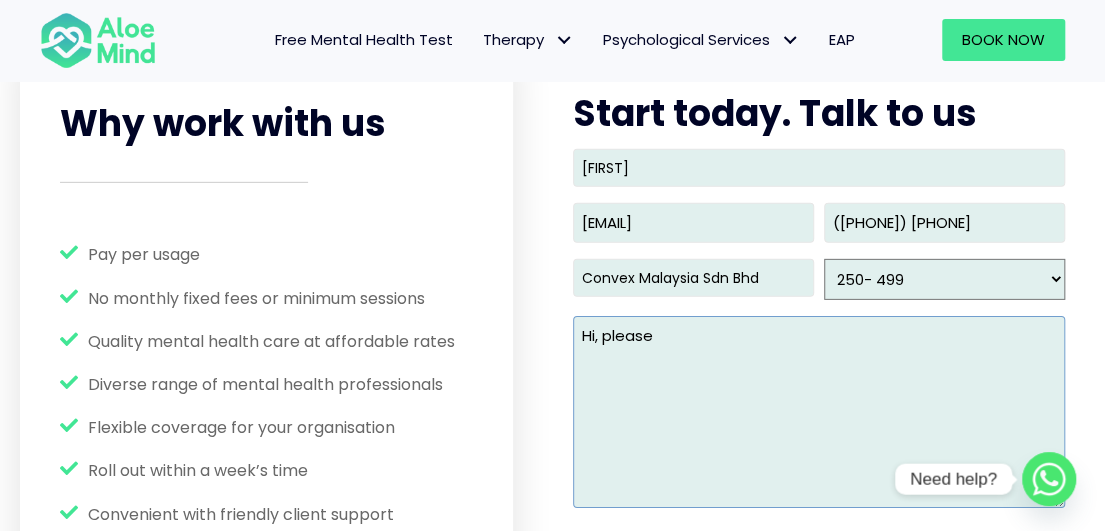 drag, startPoint x: 688, startPoint y: 337, endPoint x: 572, endPoint y: 315, distance: 118.06778 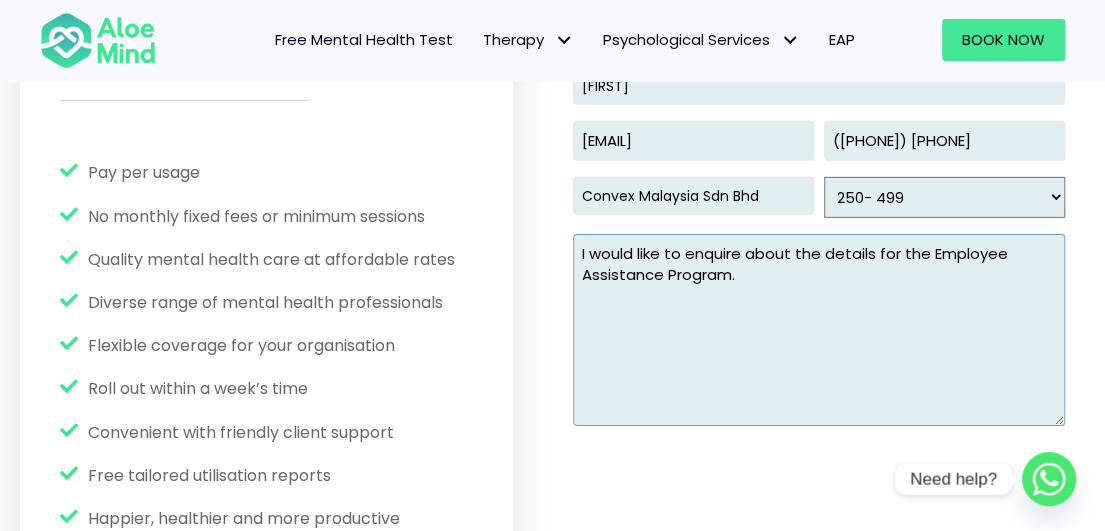 scroll, scrollTop: 2690, scrollLeft: 0, axis: vertical 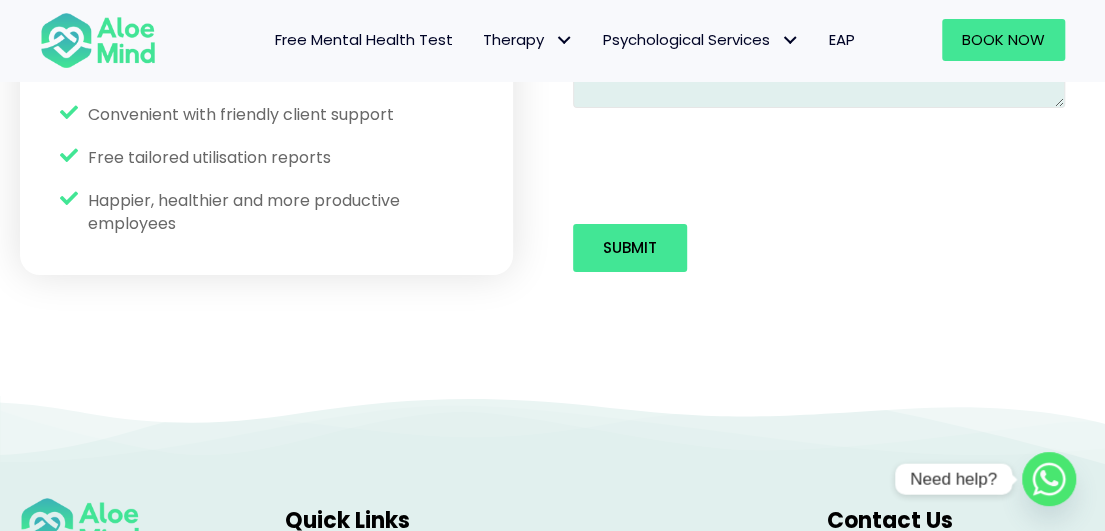 drag, startPoint x: 646, startPoint y: 253, endPoint x: 927, endPoint y: 329, distance: 291.0962 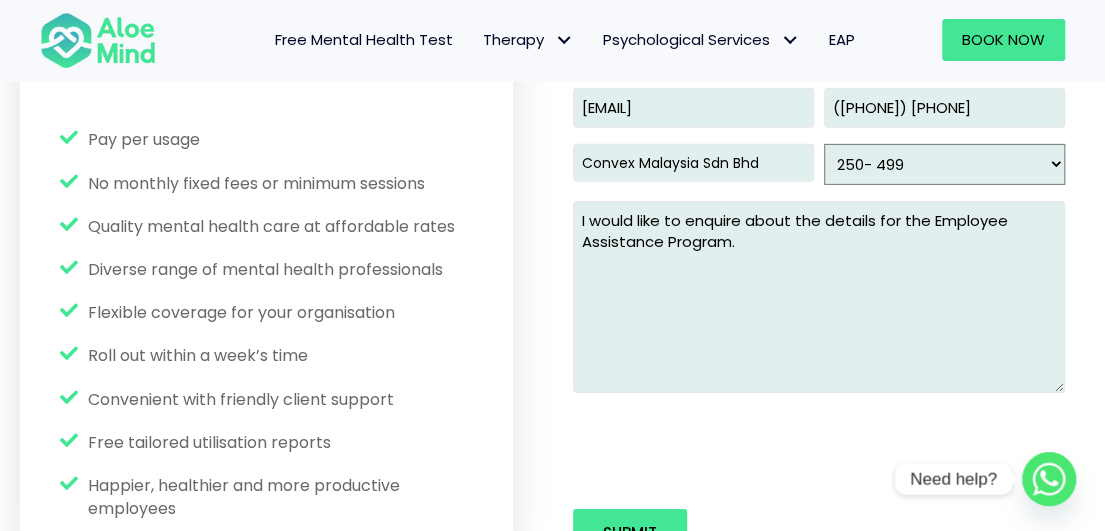 scroll, scrollTop: 2490, scrollLeft: 0, axis: vertical 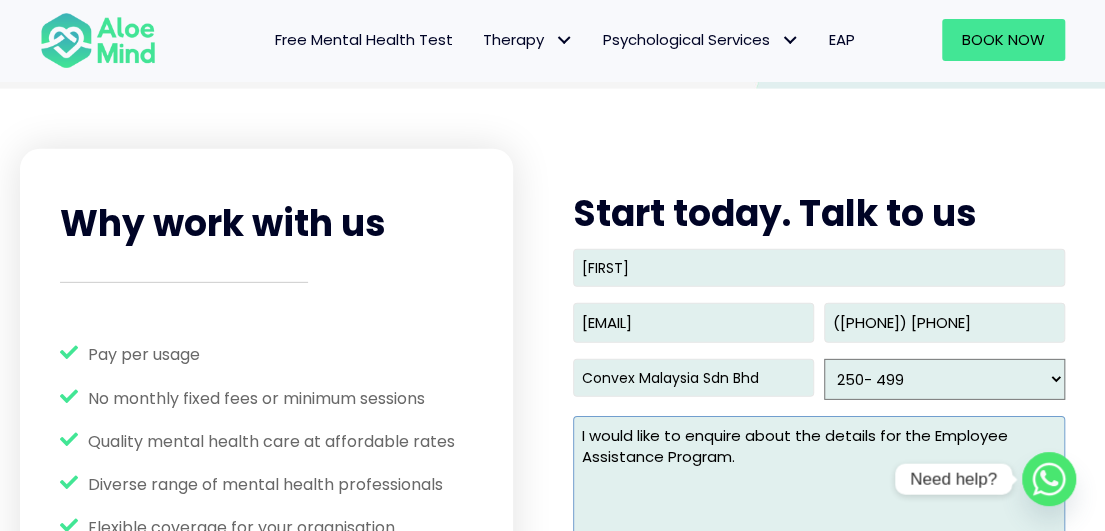 click on "I would like to enquire about the details for the Employee Assistance Program." at bounding box center (819, 512) 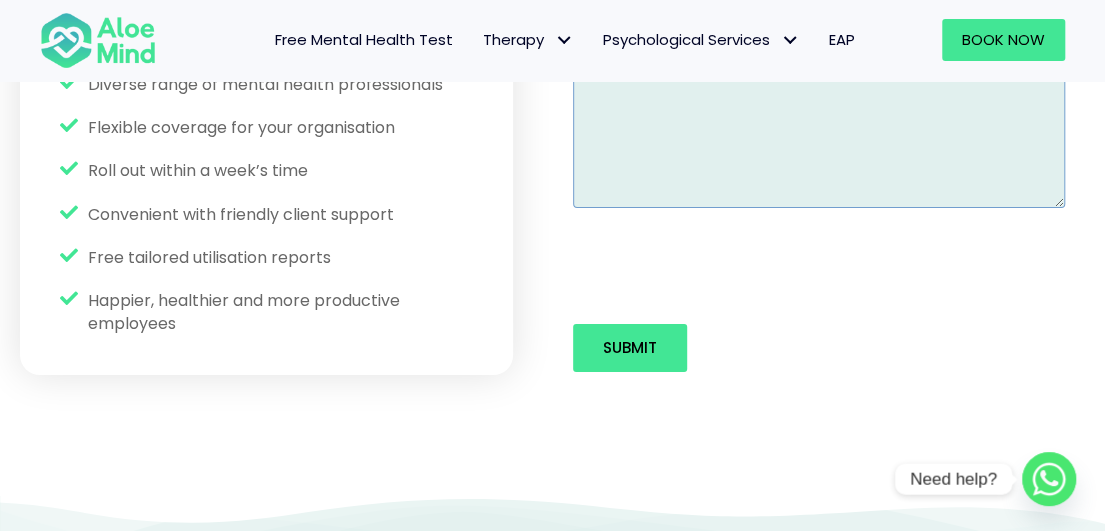 scroll, scrollTop: 2890, scrollLeft: 0, axis: vertical 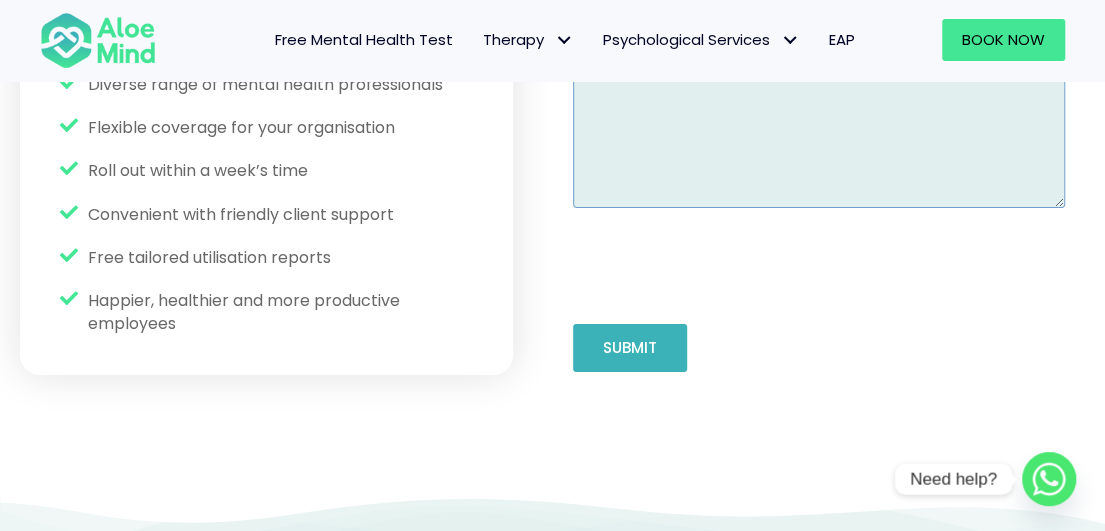 type on "I would like to enquire about the details for the Employee Assistance Program." 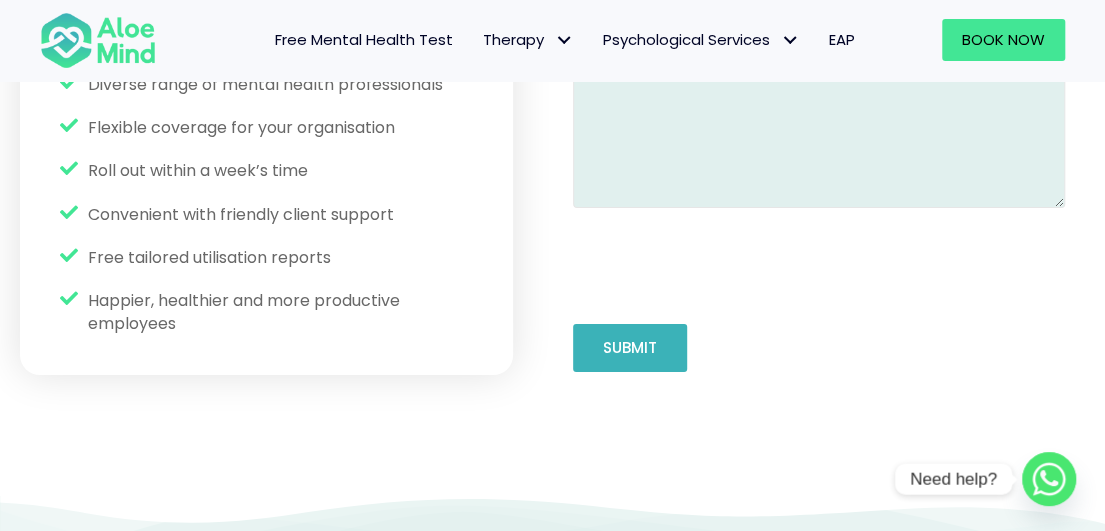 click on "Submit" at bounding box center (630, 348) 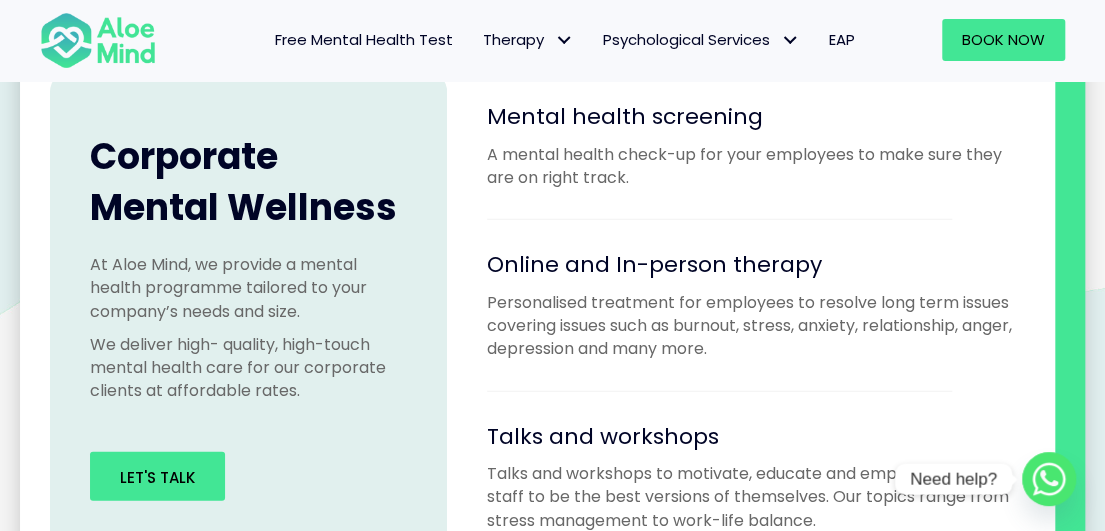 scroll, scrollTop: 1557, scrollLeft: 0, axis: vertical 